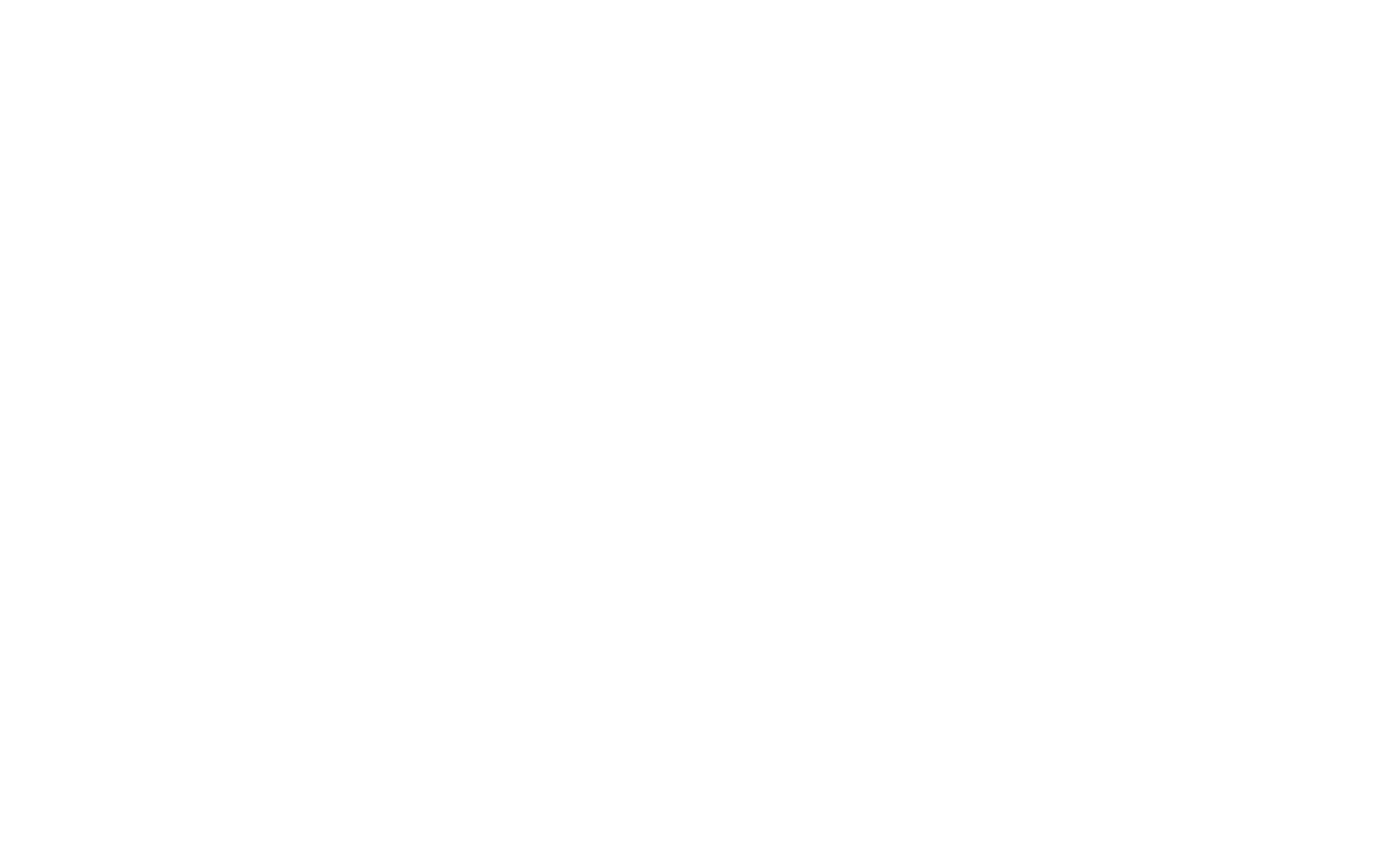 scroll, scrollTop: 0, scrollLeft: 0, axis: both 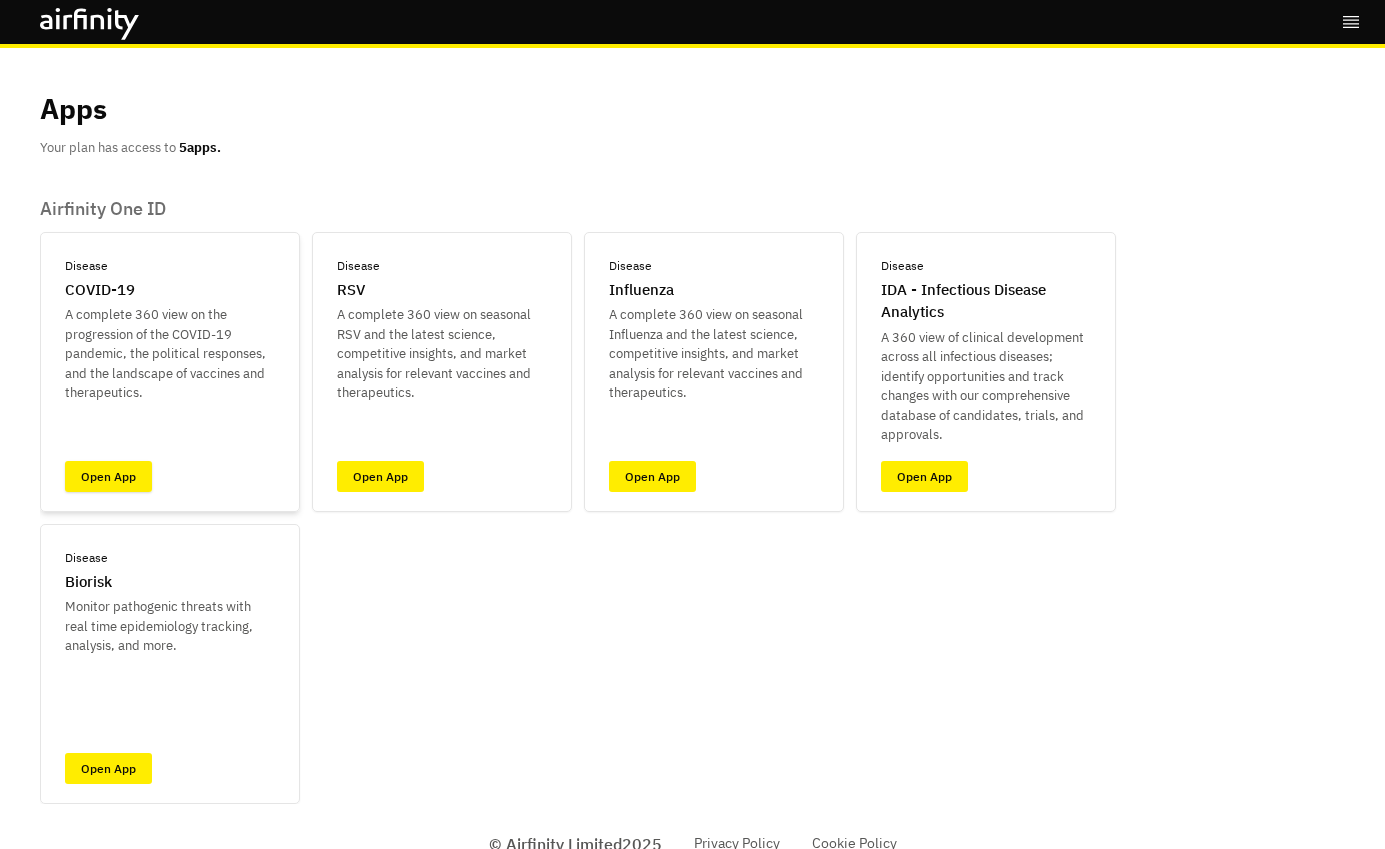 click on "Open App" at bounding box center (108, 476) 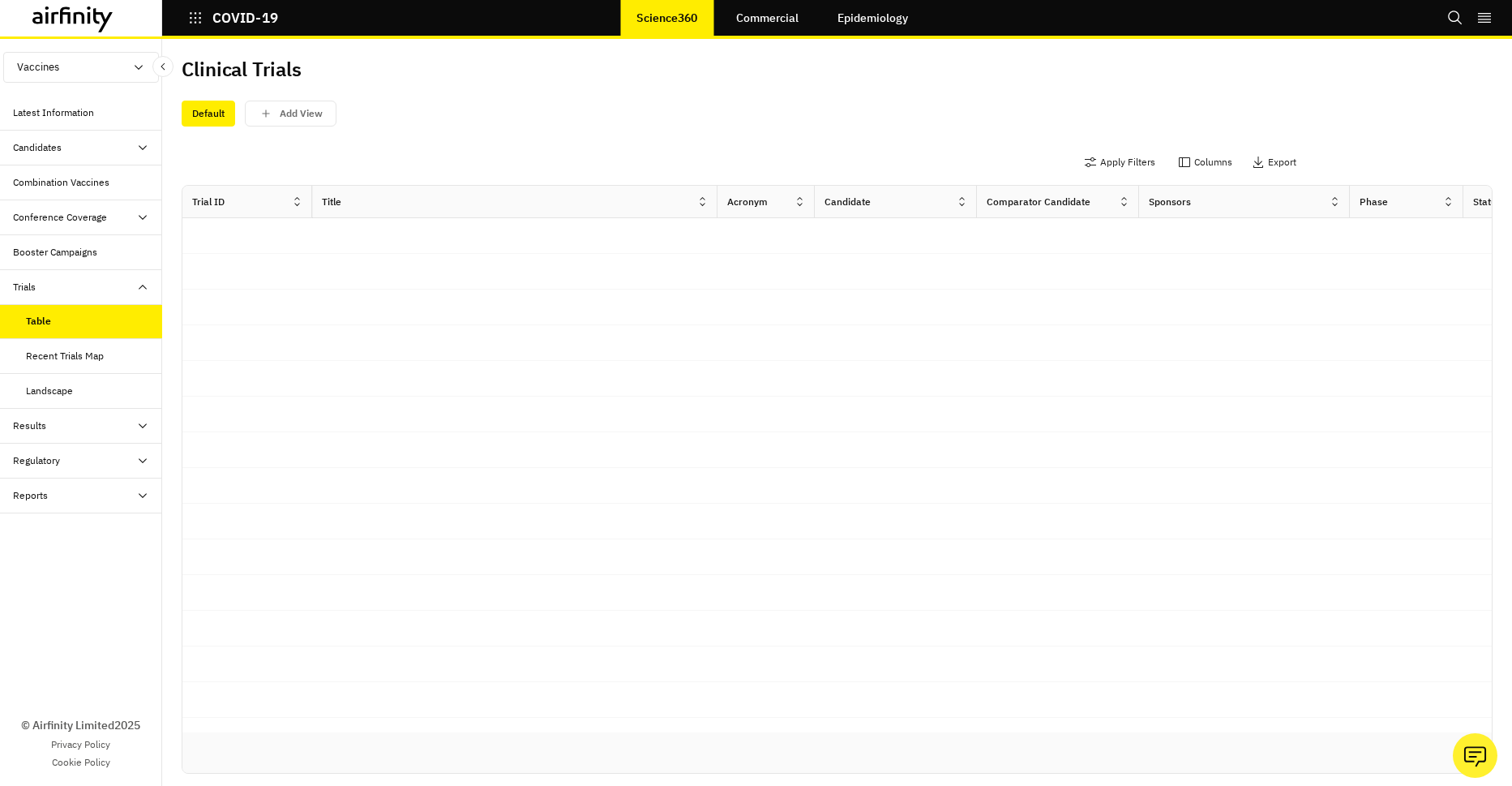 scroll, scrollTop: 0, scrollLeft: 0, axis: both 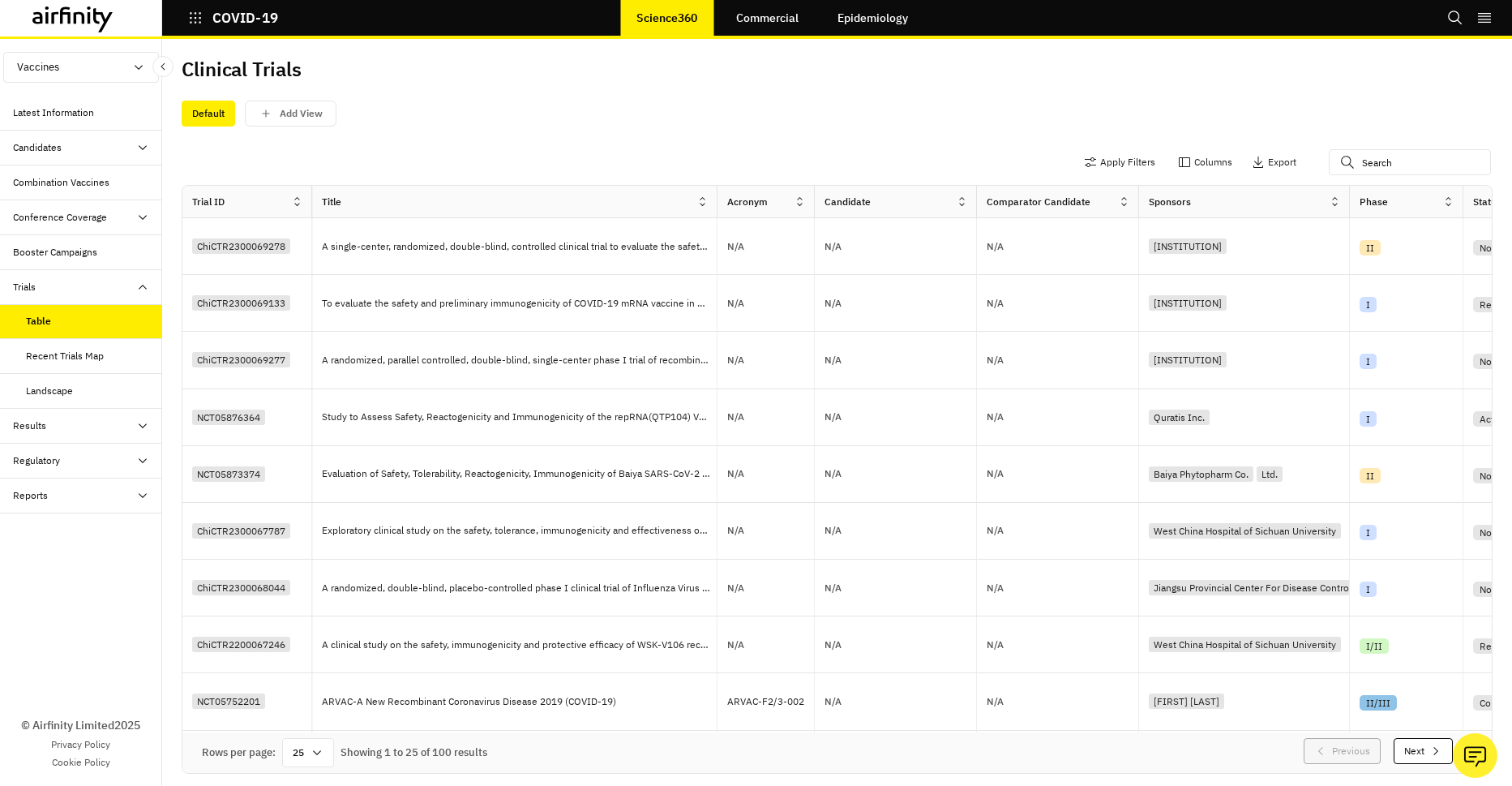 click on "Recent Trials Map" at bounding box center [65, 356] 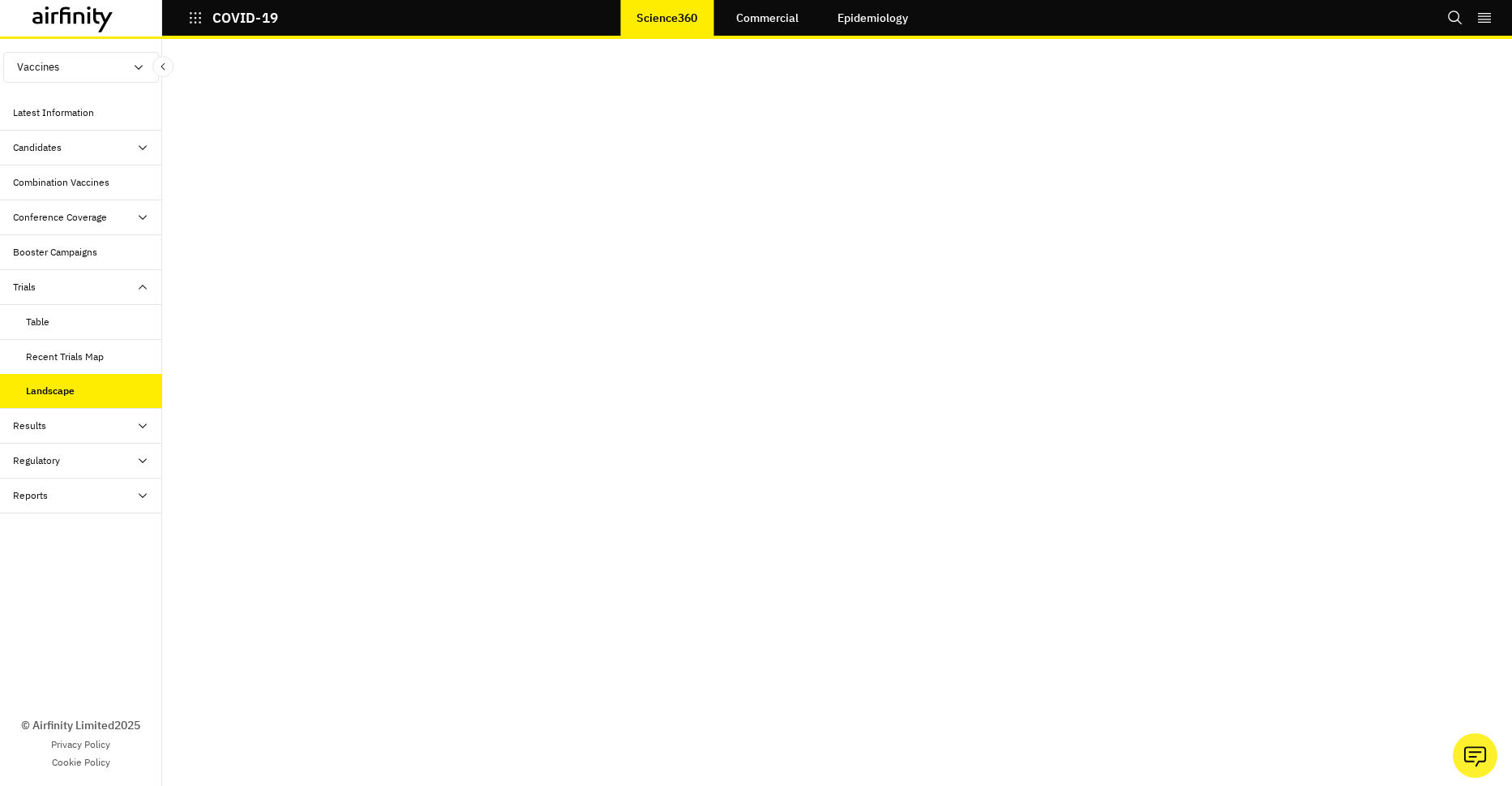scroll, scrollTop: 0, scrollLeft: 0, axis: both 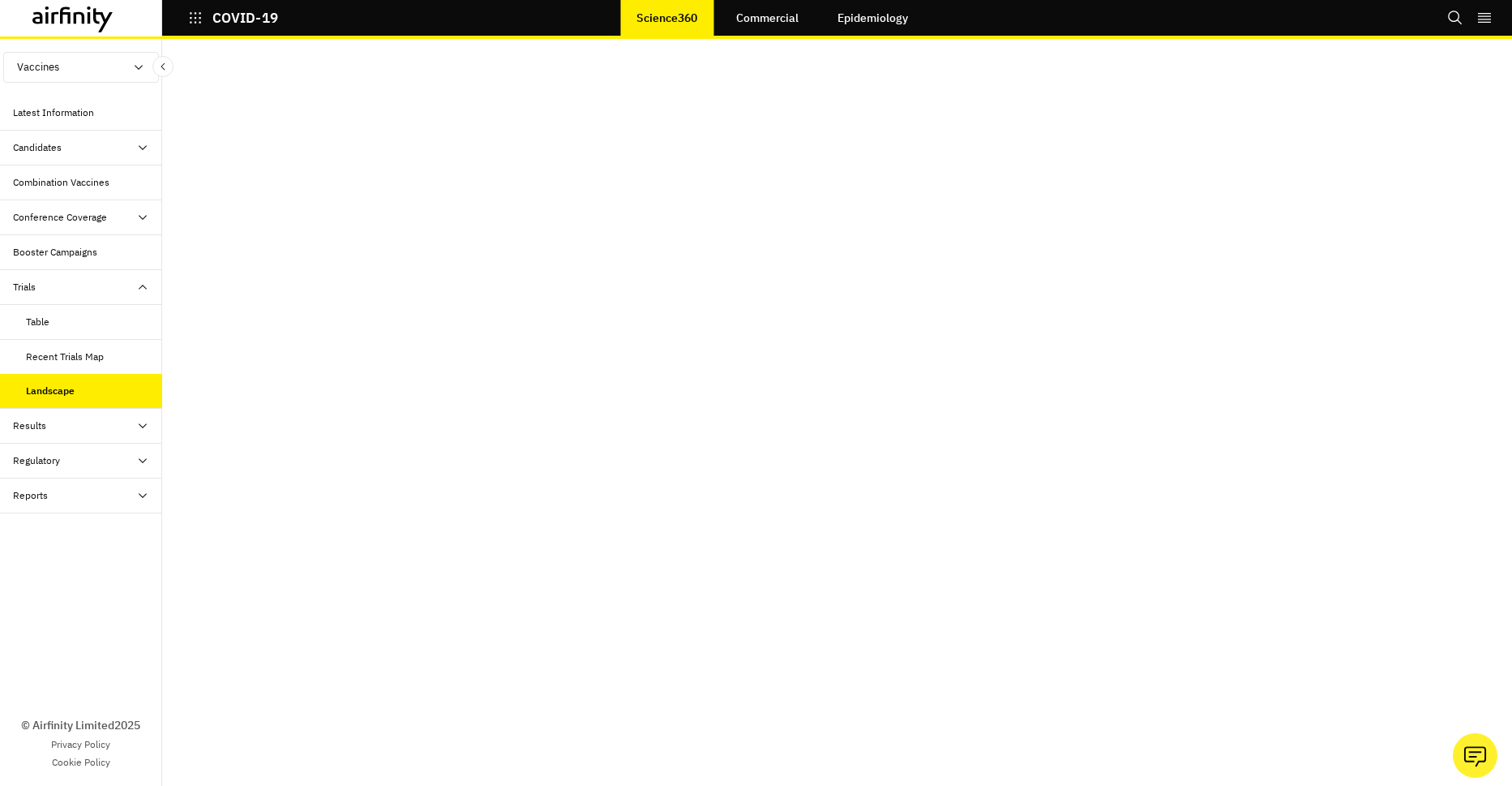 click on "Booster Campaigns" at bounding box center [55, 252] 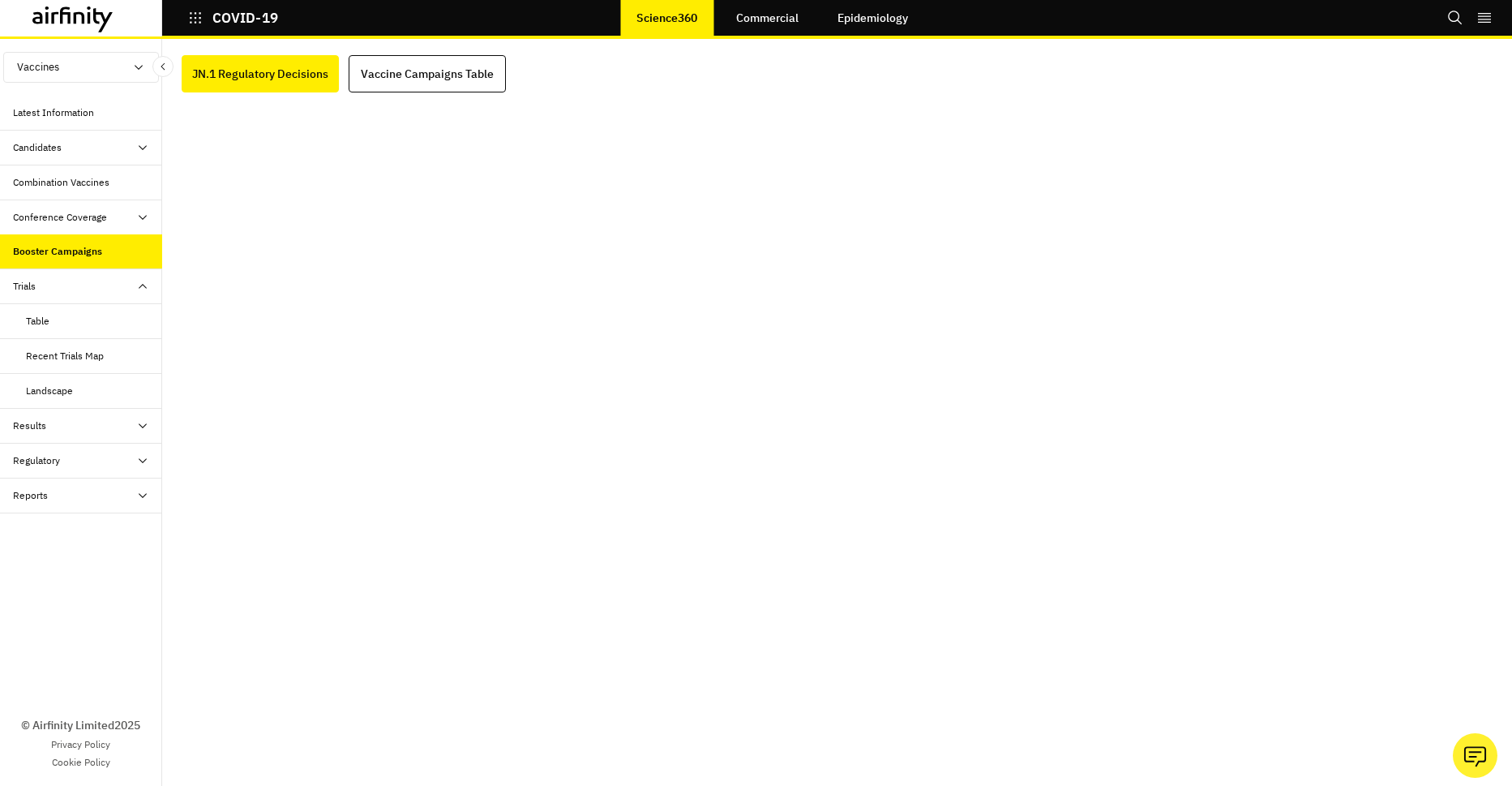 scroll, scrollTop: 0, scrollLeft: 0, axis: both 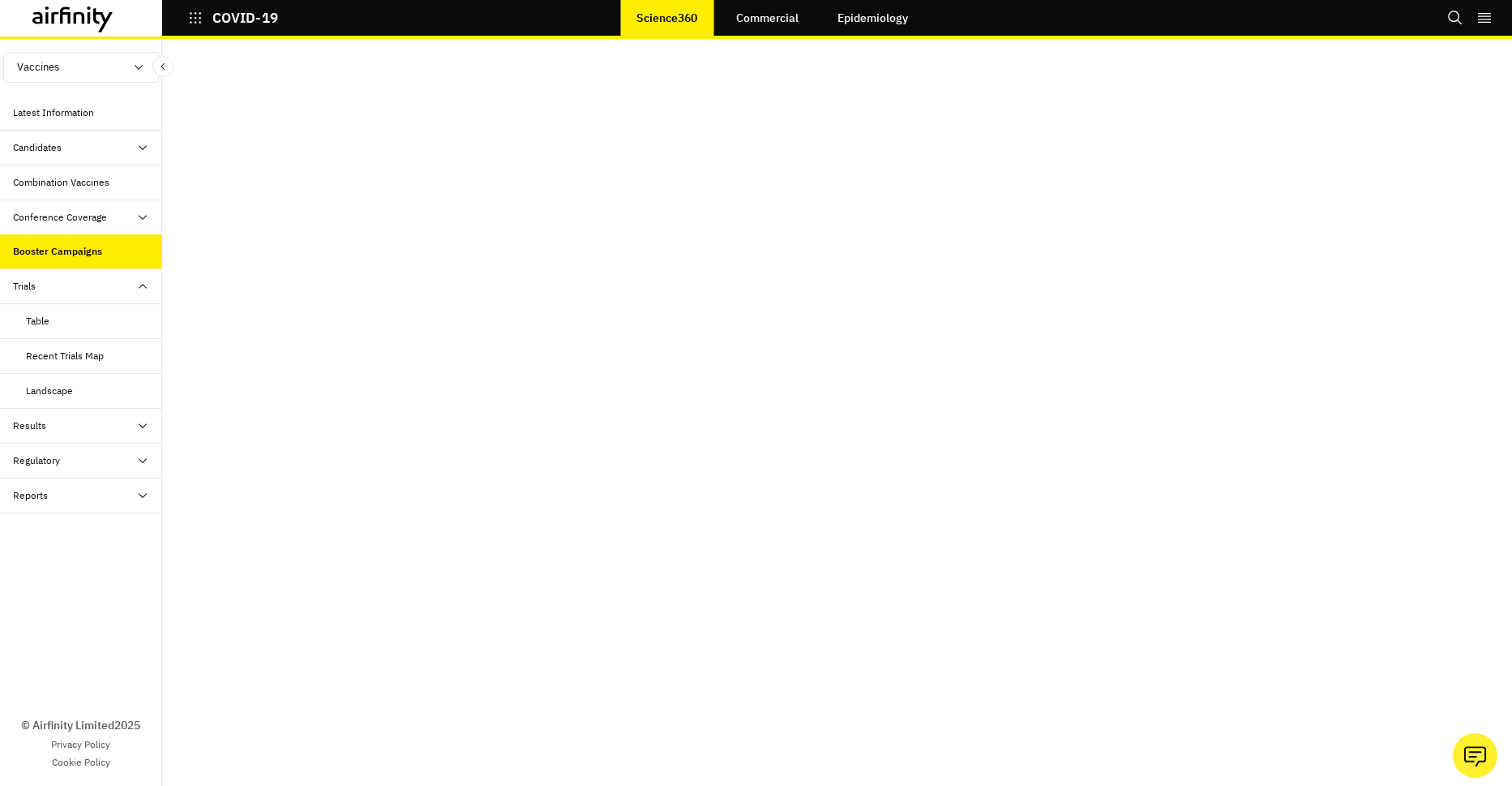 click on "Conference Coverage" at bounding box center [60, 217] 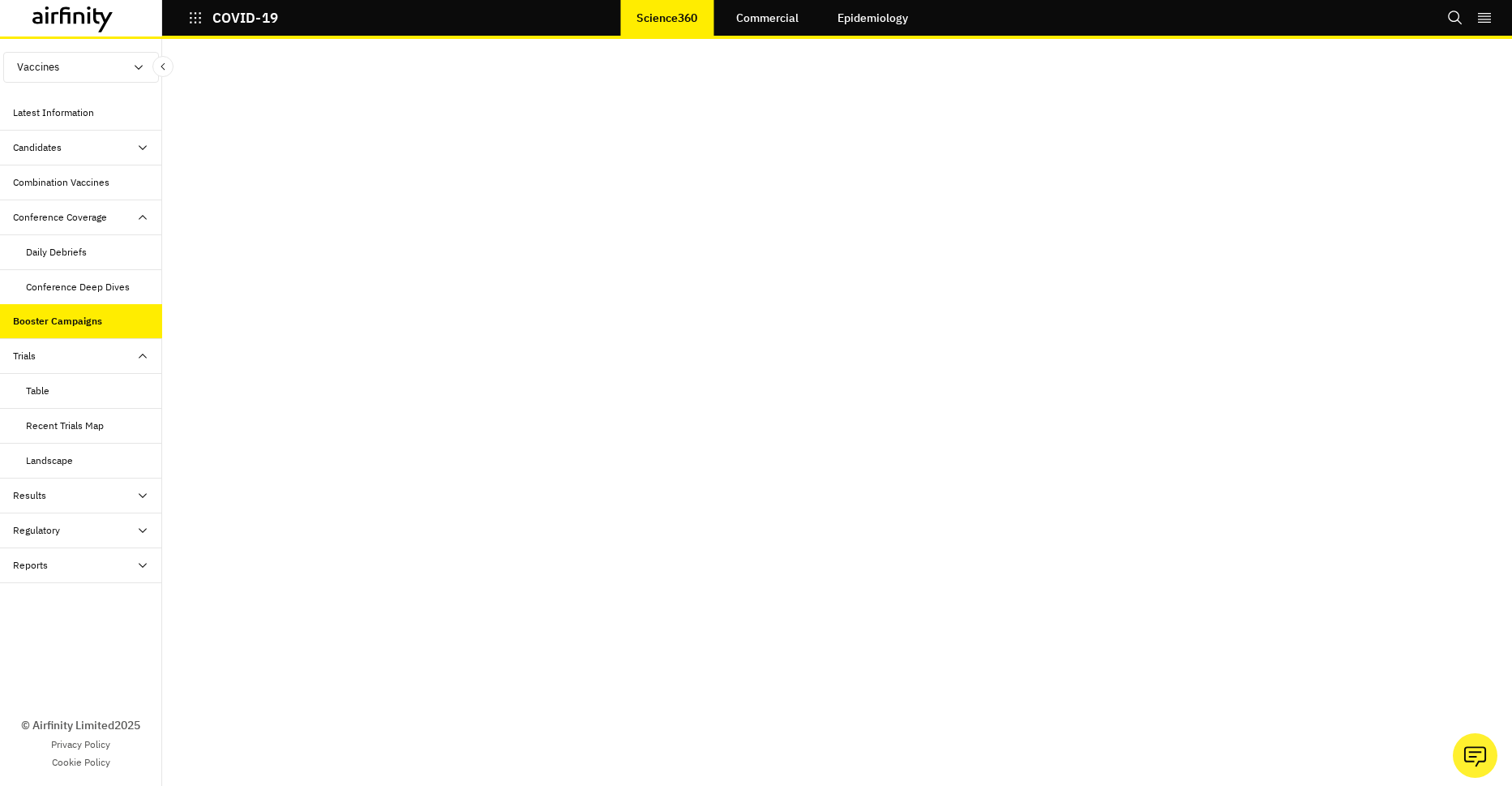 click on "Daily Debriefs" at bounding box center [56, 252] 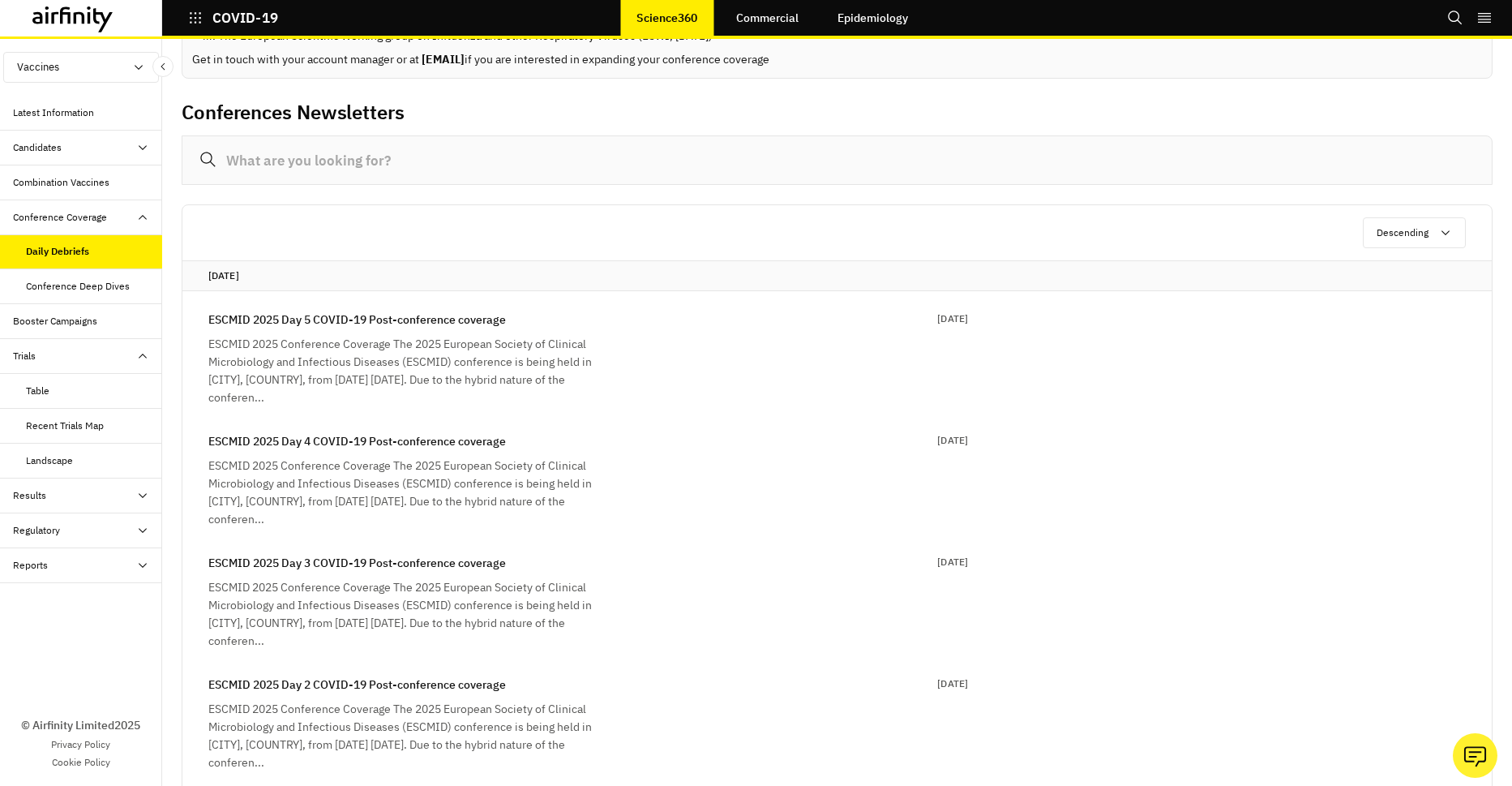 scroll, scrollTop: 112, scrollLeft: 0, axis: vertical 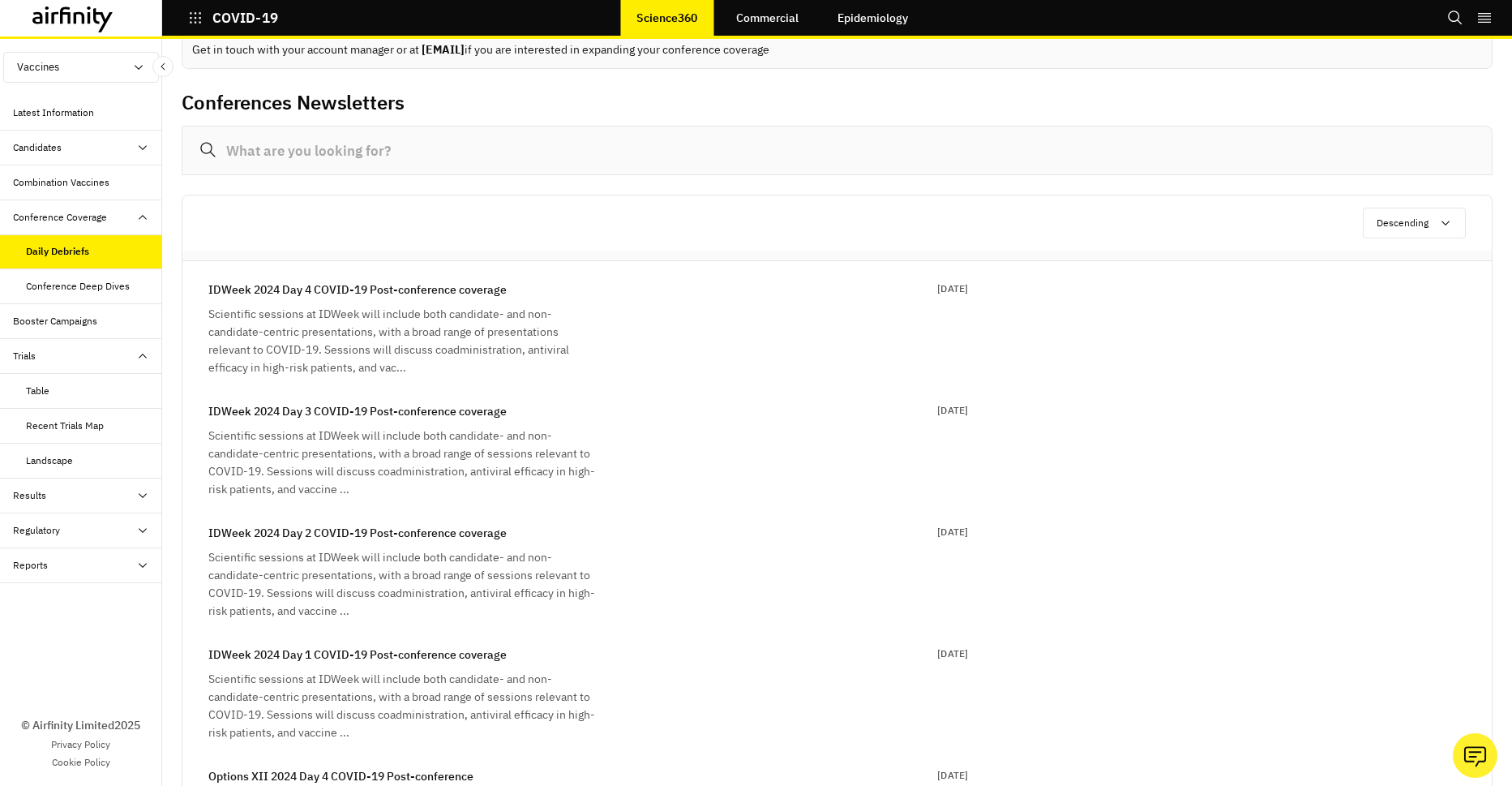 click on "Conference Deep Dives" at bounding box center [78, 286] 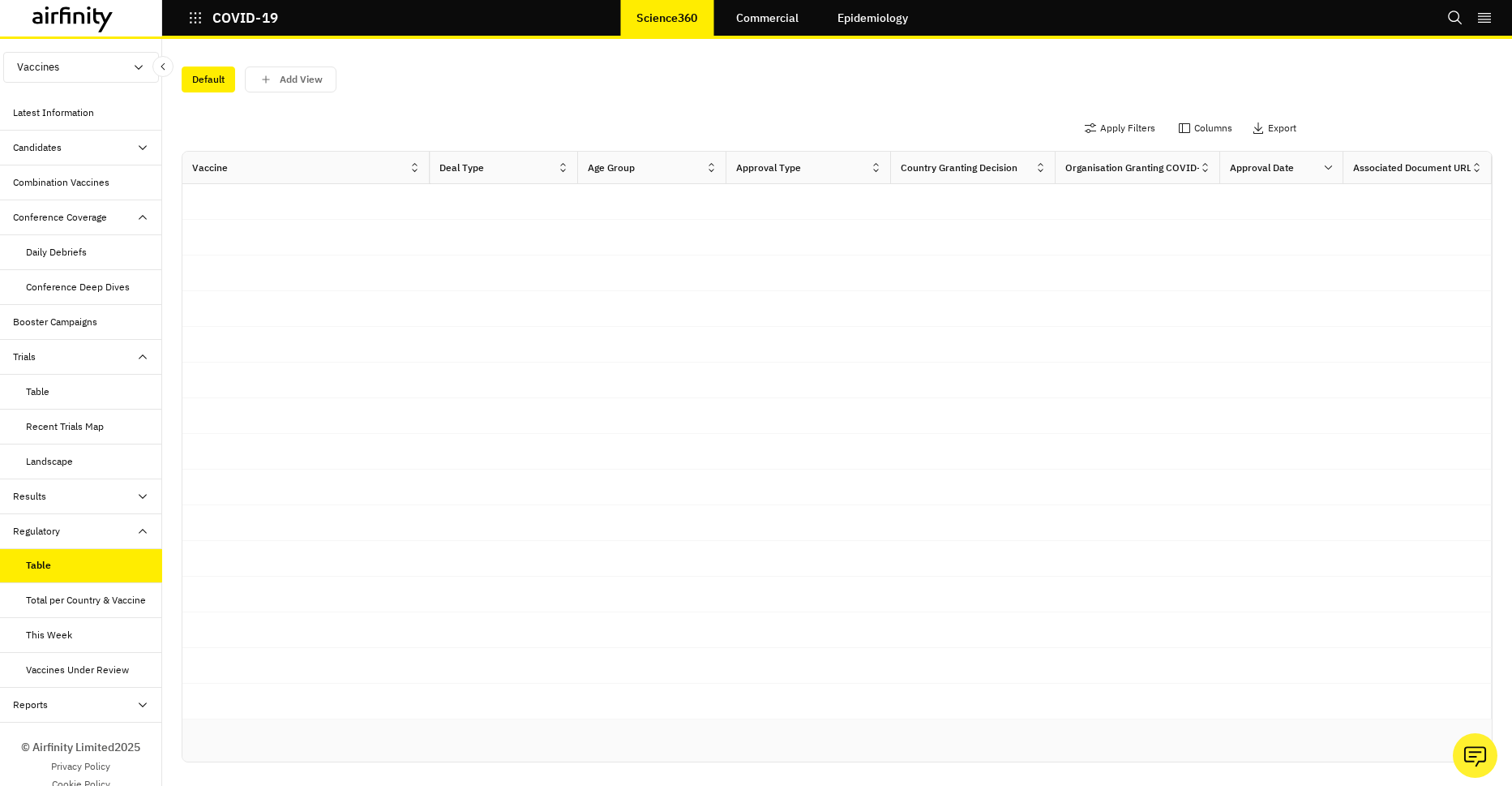 scroll, scrollTop: 0, scrollLeft: 0, axis: both 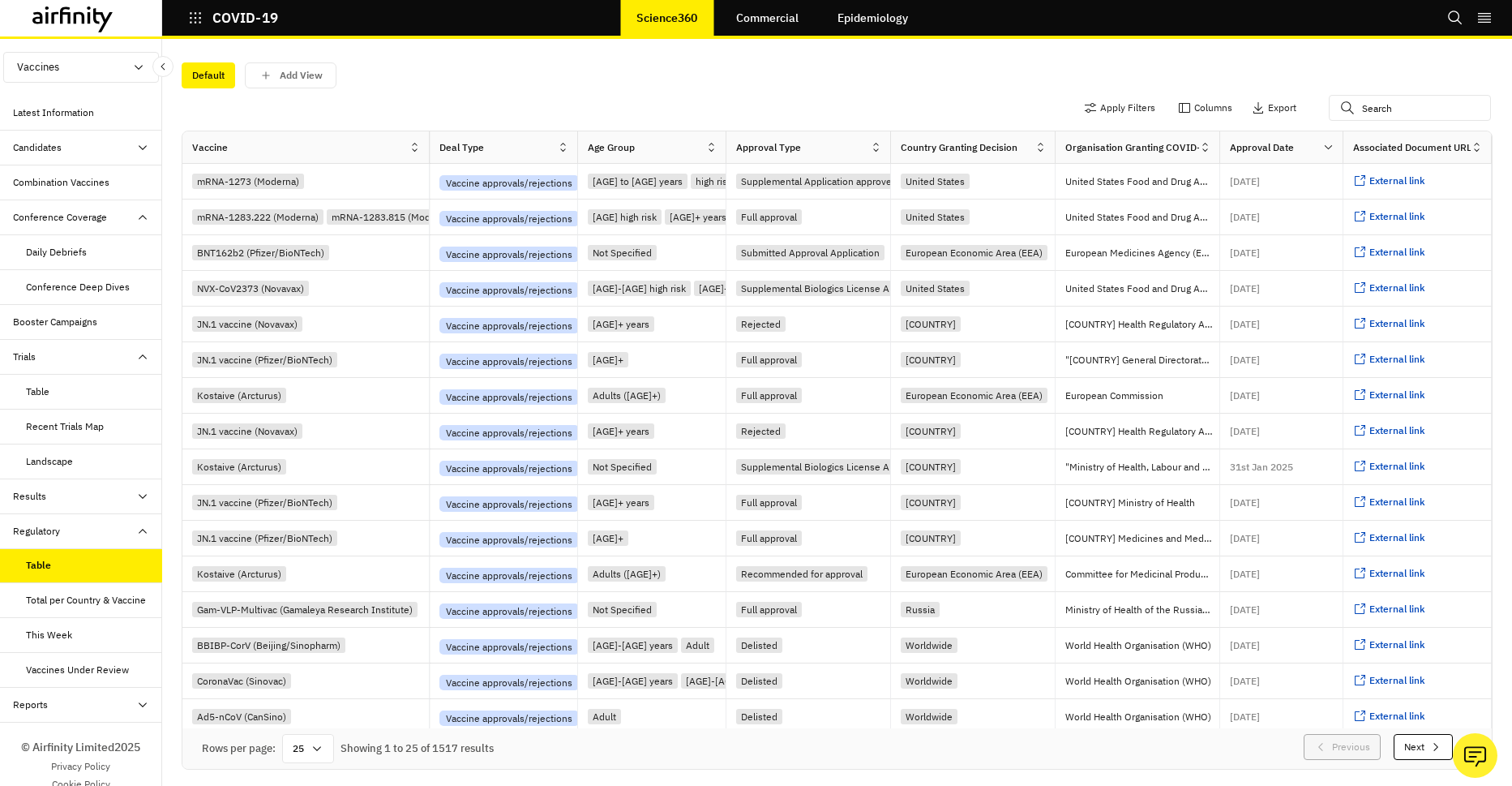 click on "Total per Country & Vaccine" at bounding box center [86, 600] 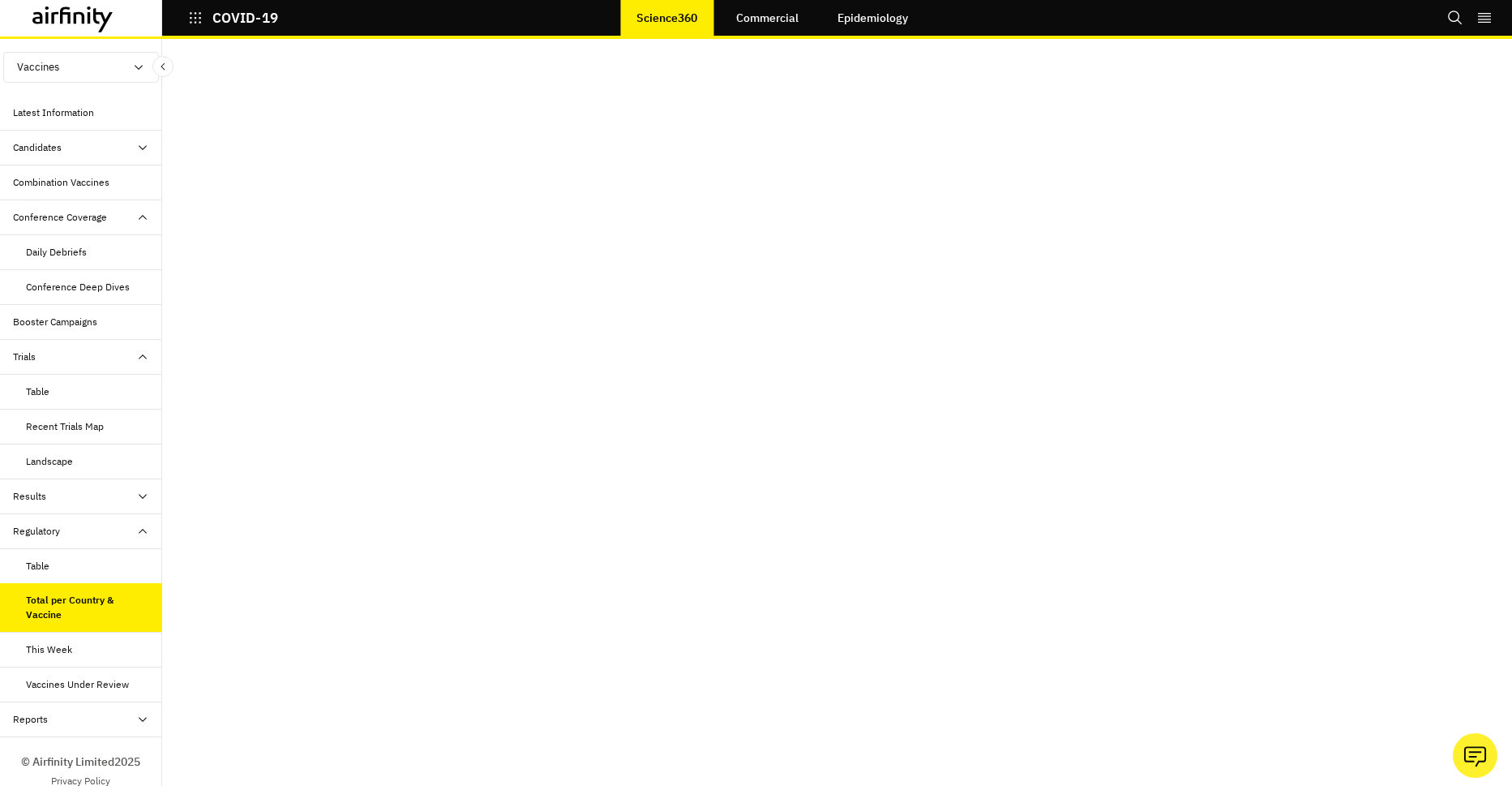 click on "This Week" at bounding box center [49, 650] 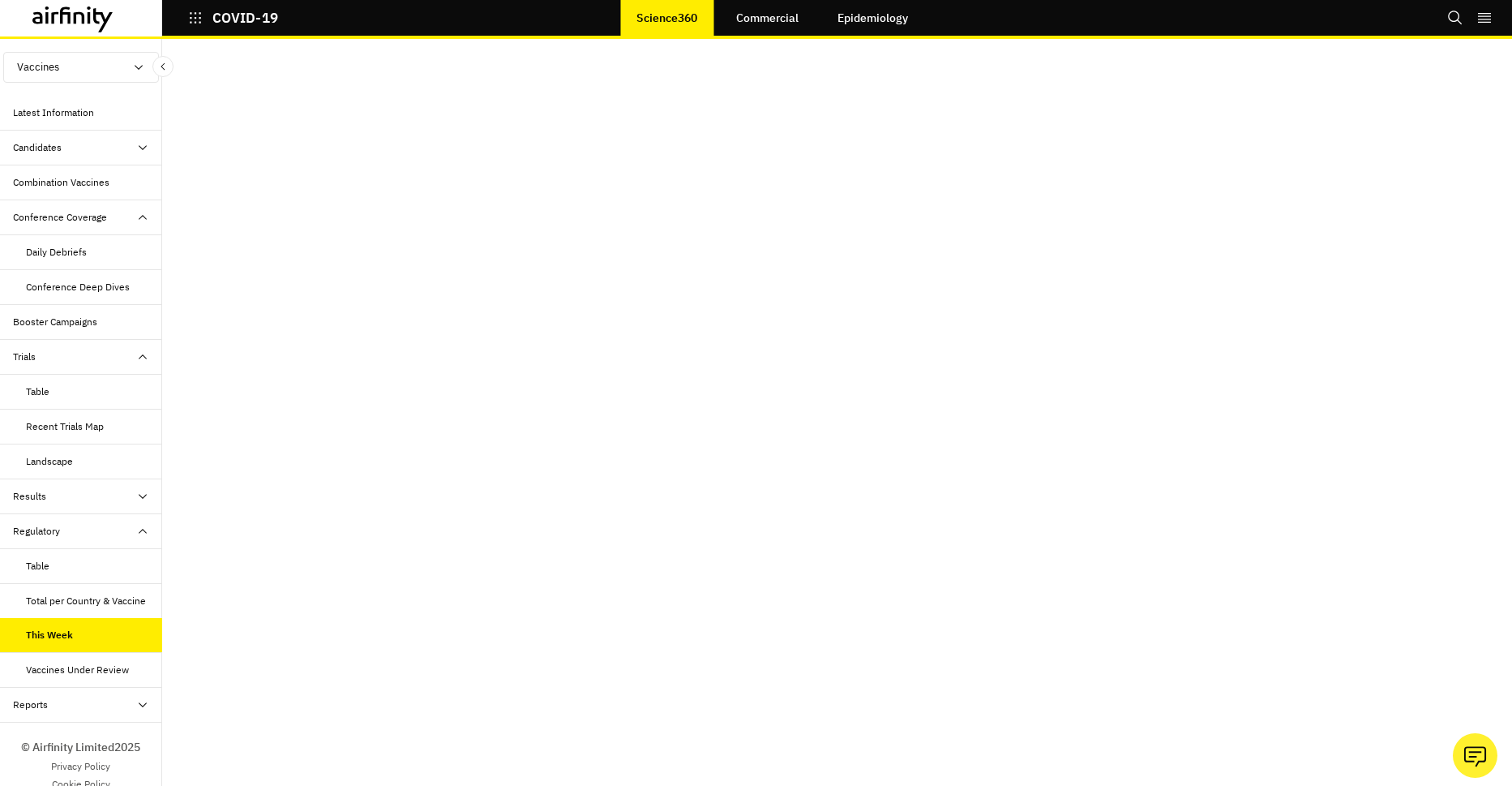 click on "Vaccines Under Review" at bounding box center (77, 670) 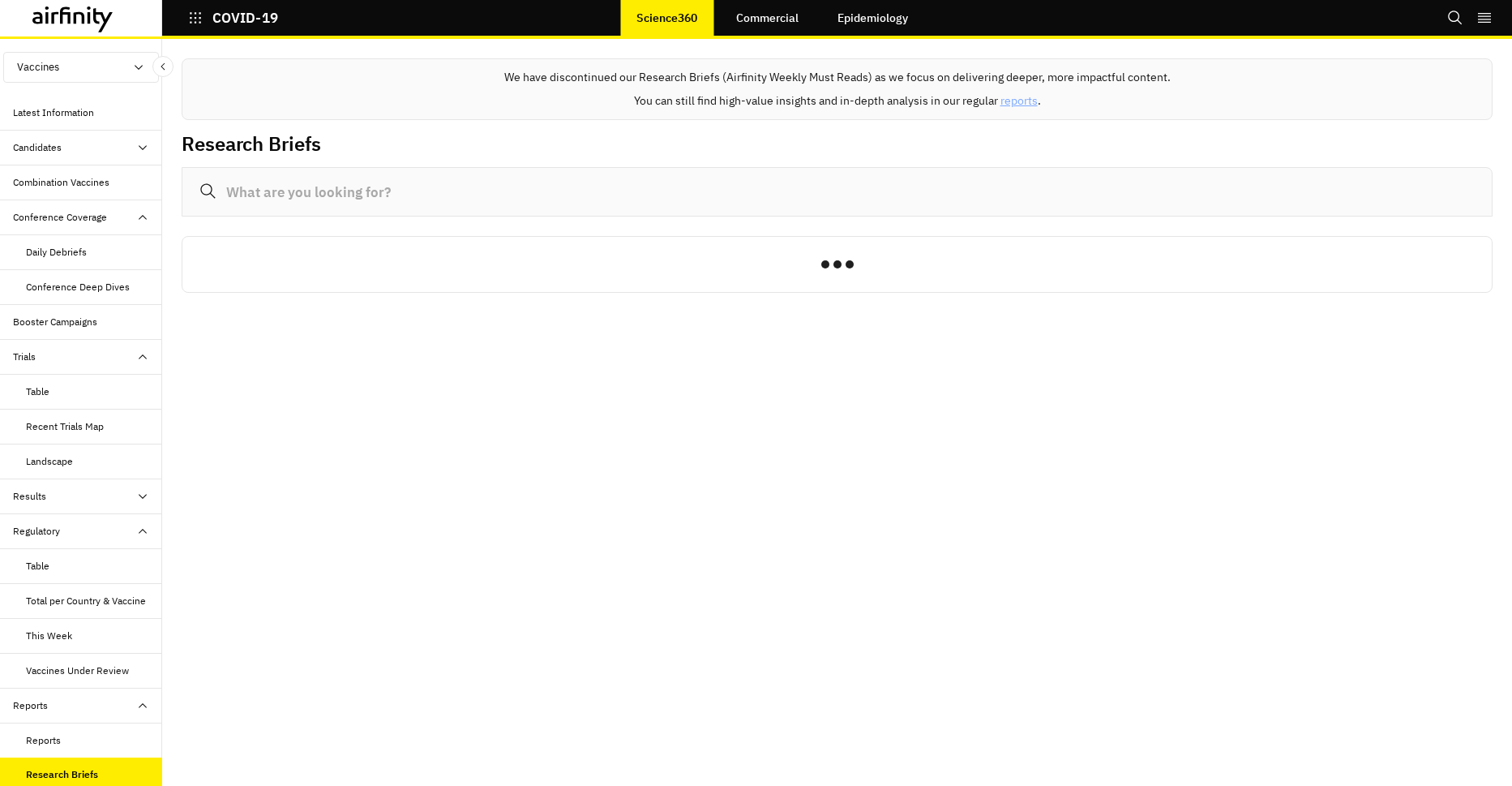 scroll, scrollTop: 0, scrollLeft: 0, axis: both 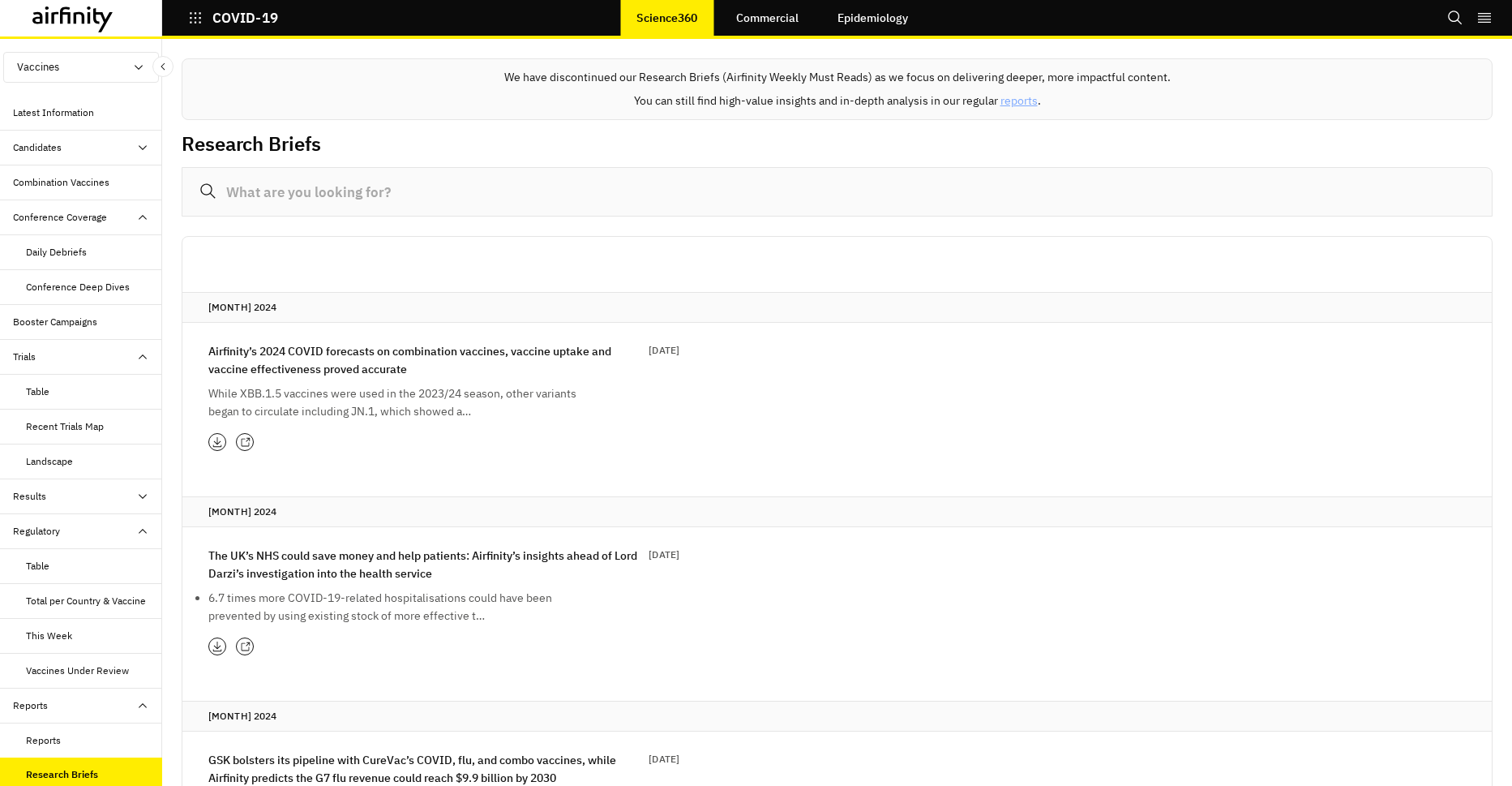 click on "Latest Information" at bounding box center (54, 113) 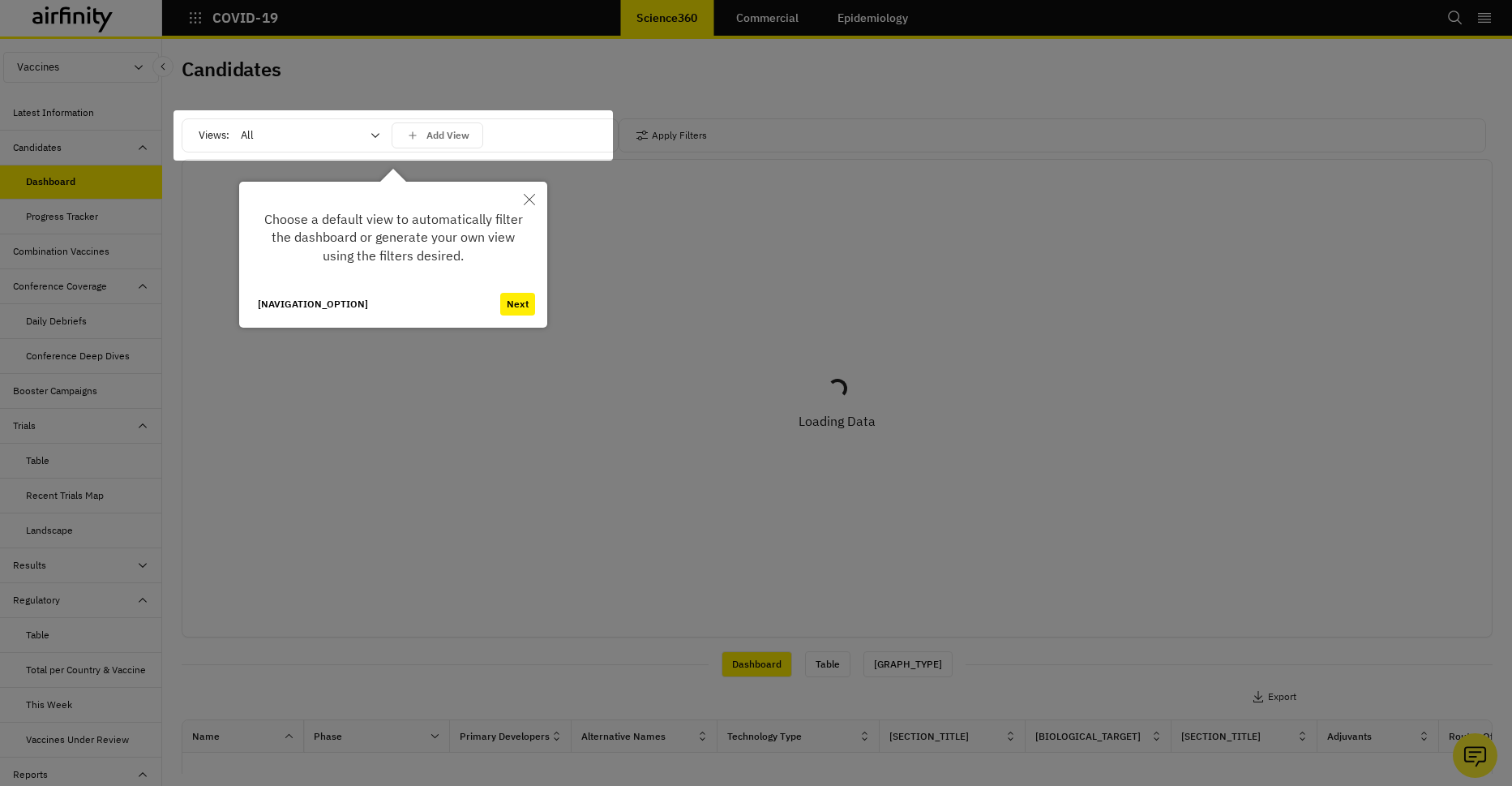 scroll, scrollTop: 0, scrollLeft: 0, axis: both 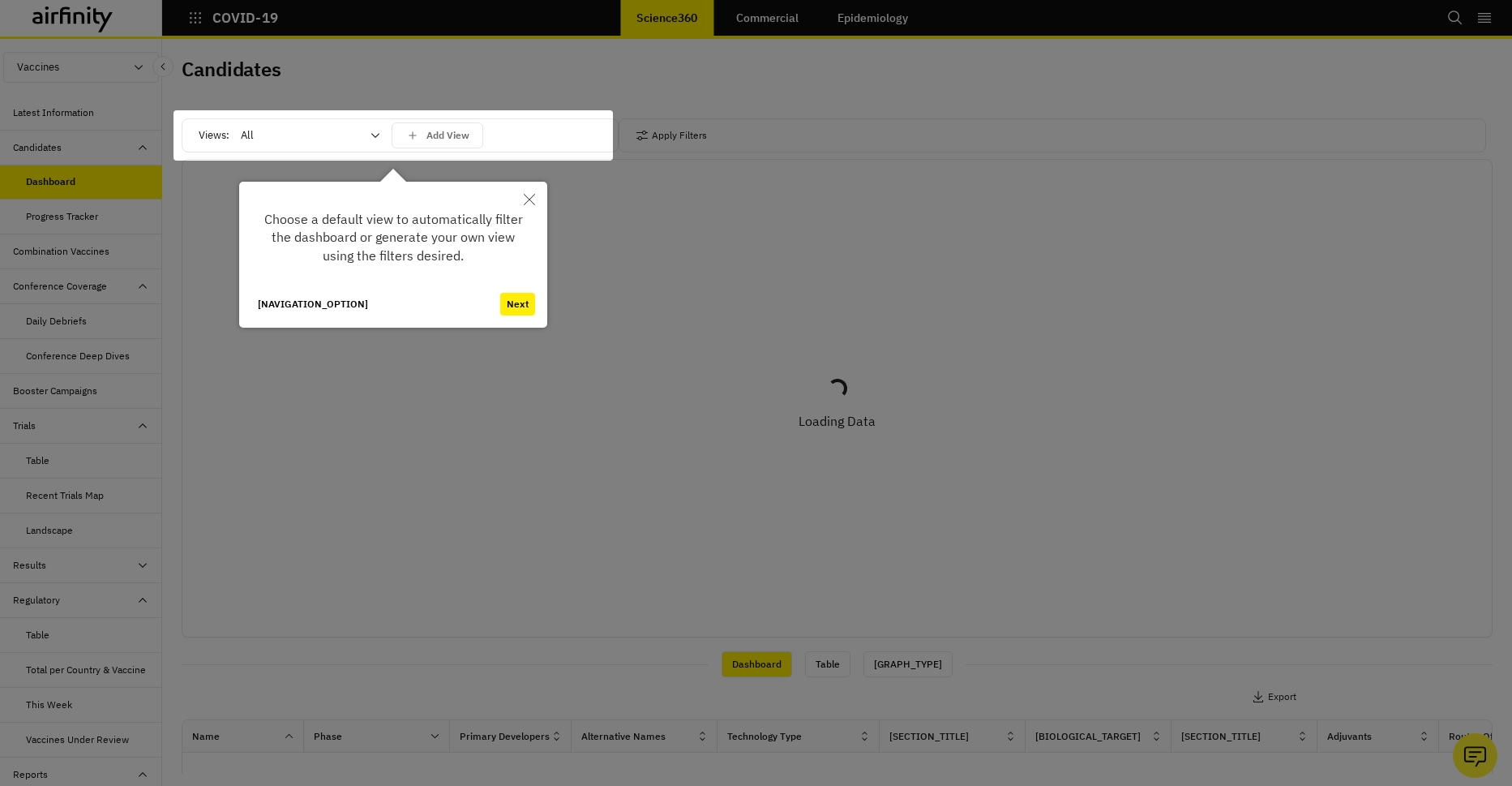 click on "Next" at bounding box center [517, 304] 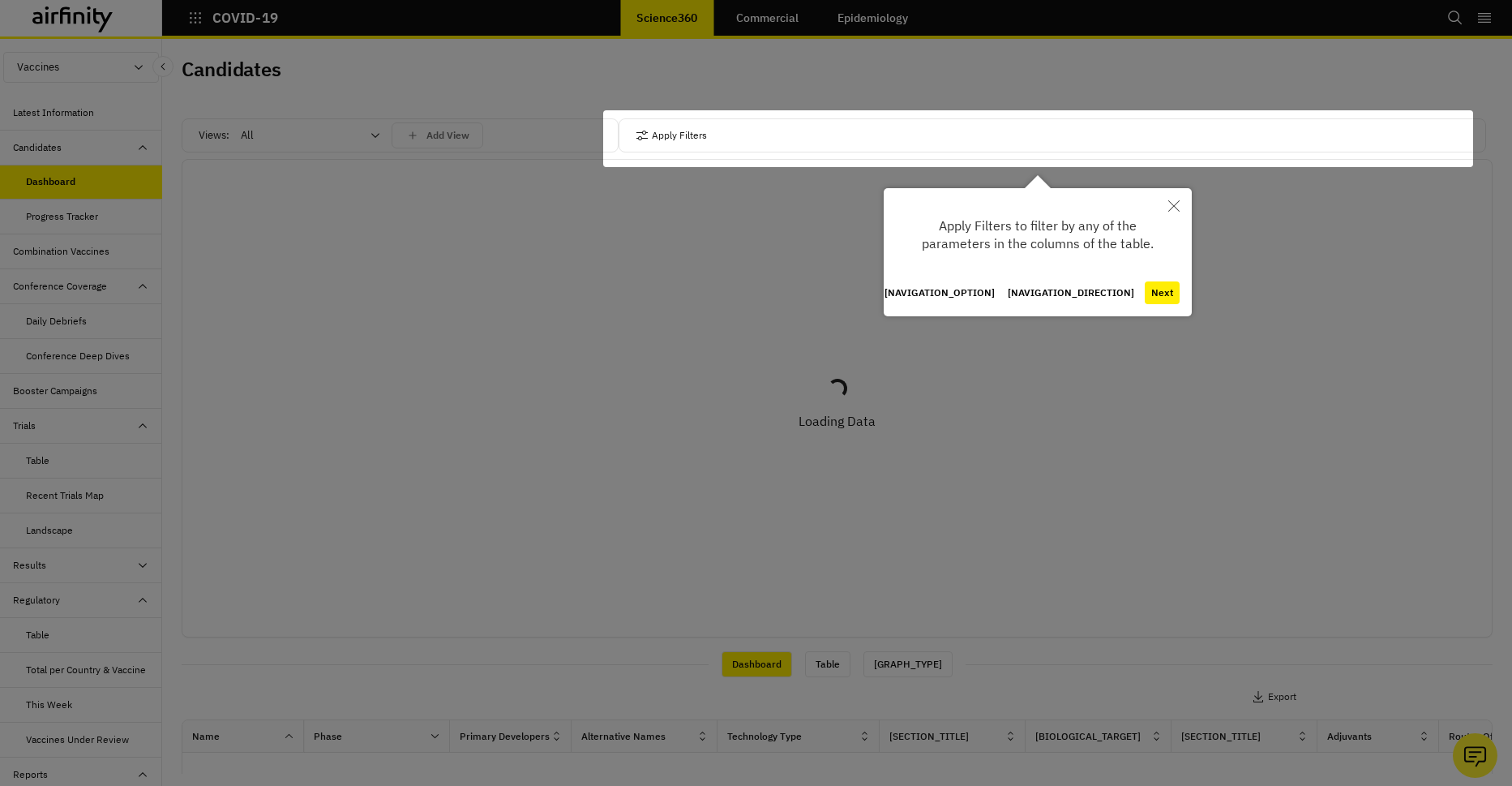 click on "Next" at bounding box center (1162, 293) 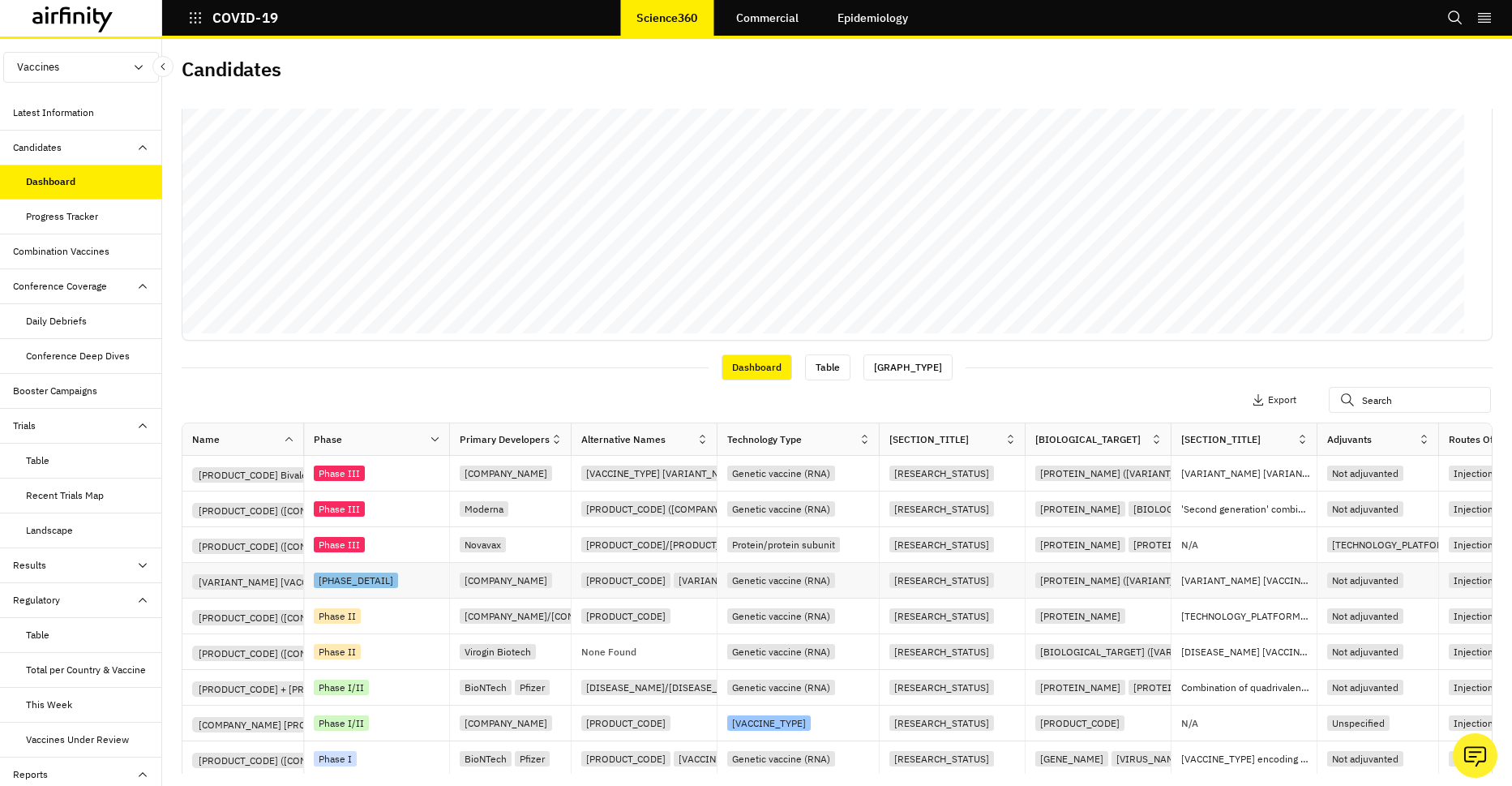 scroll, scrollTop: 299, scrollLeft: 0, axis: vertical 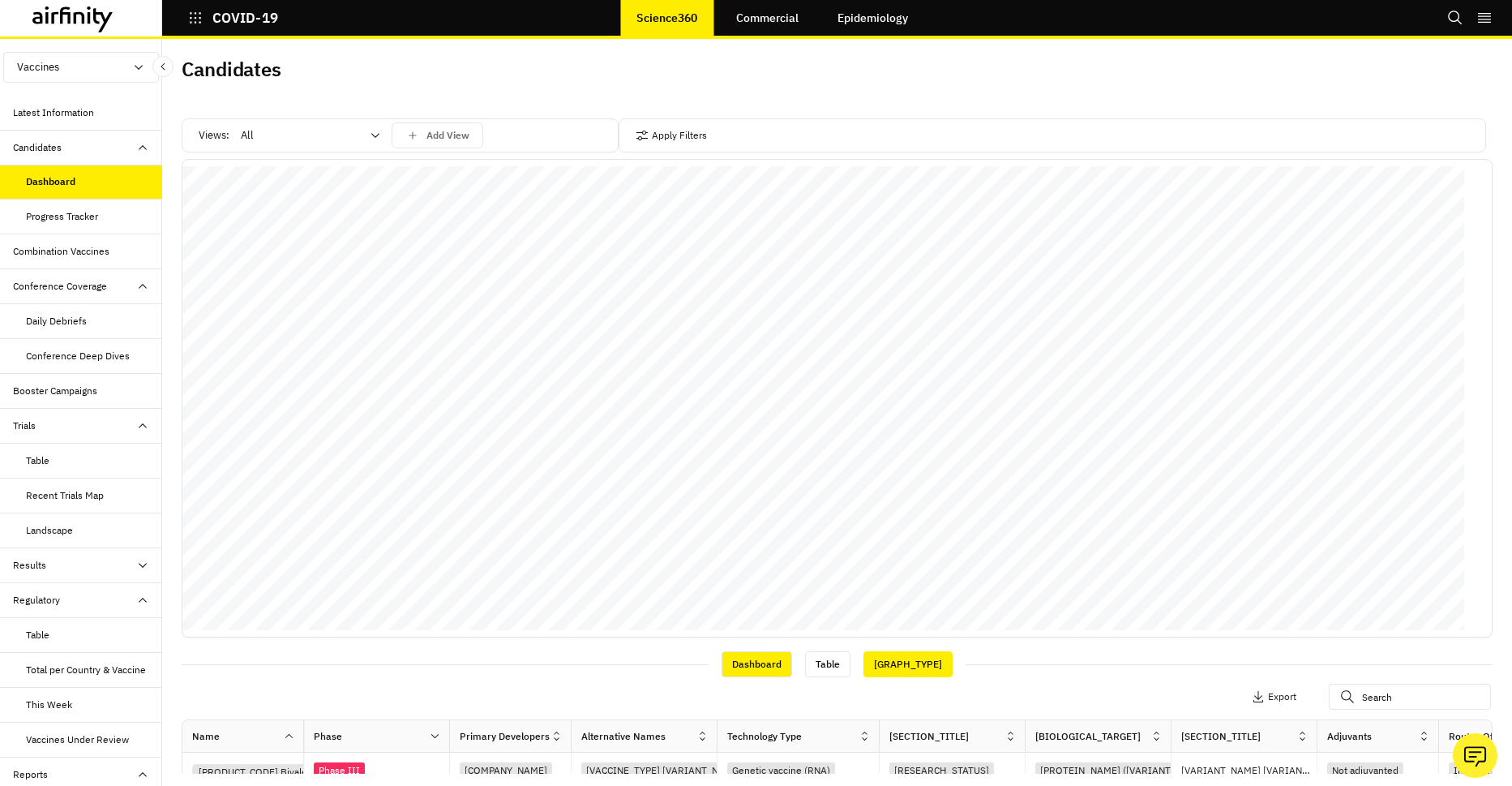click on "[GRAPH_TYPE]" at bounding box center (908, 664) 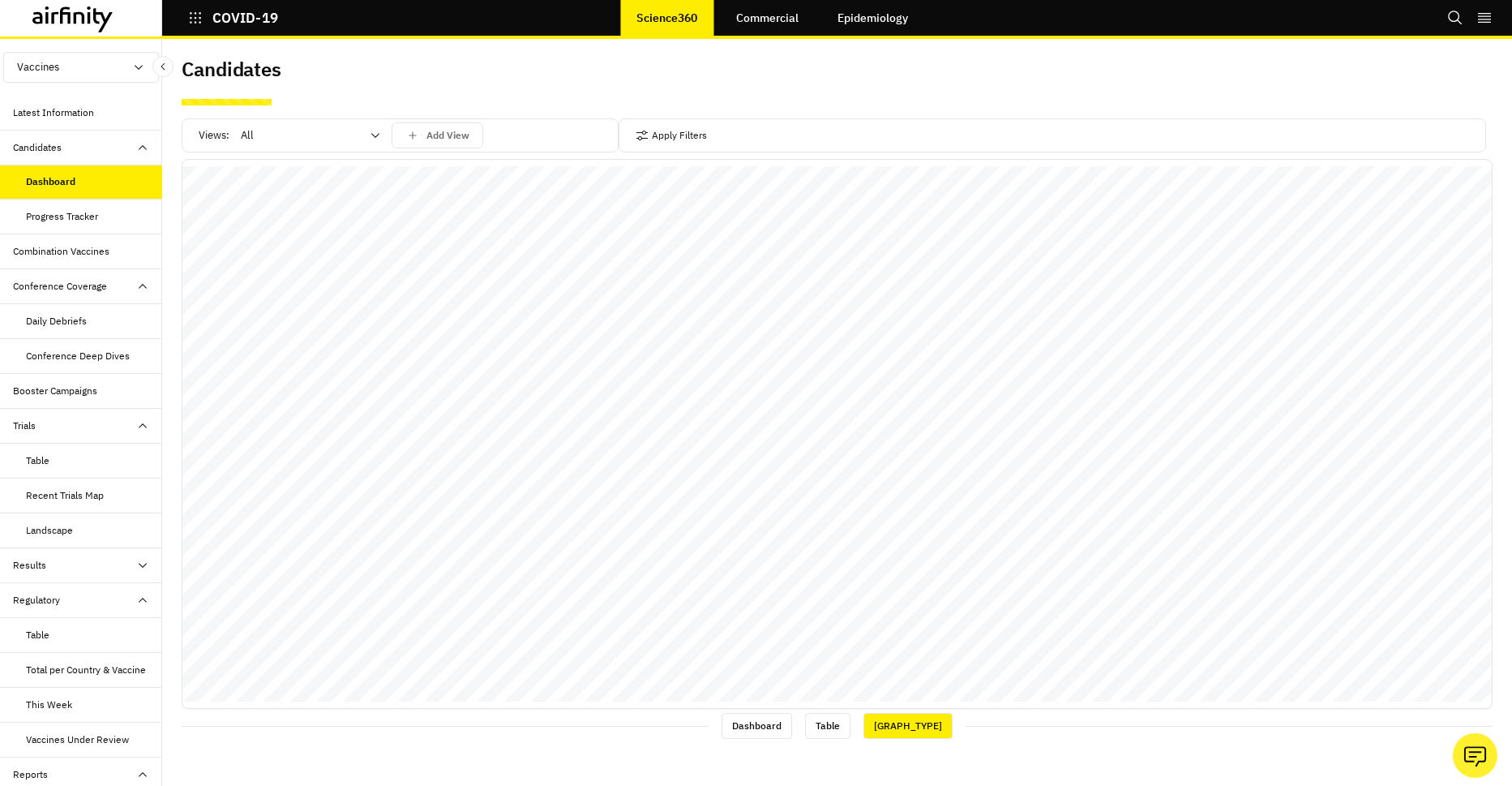 click on "Progress Tracker" at bounding box center [62, 217] 